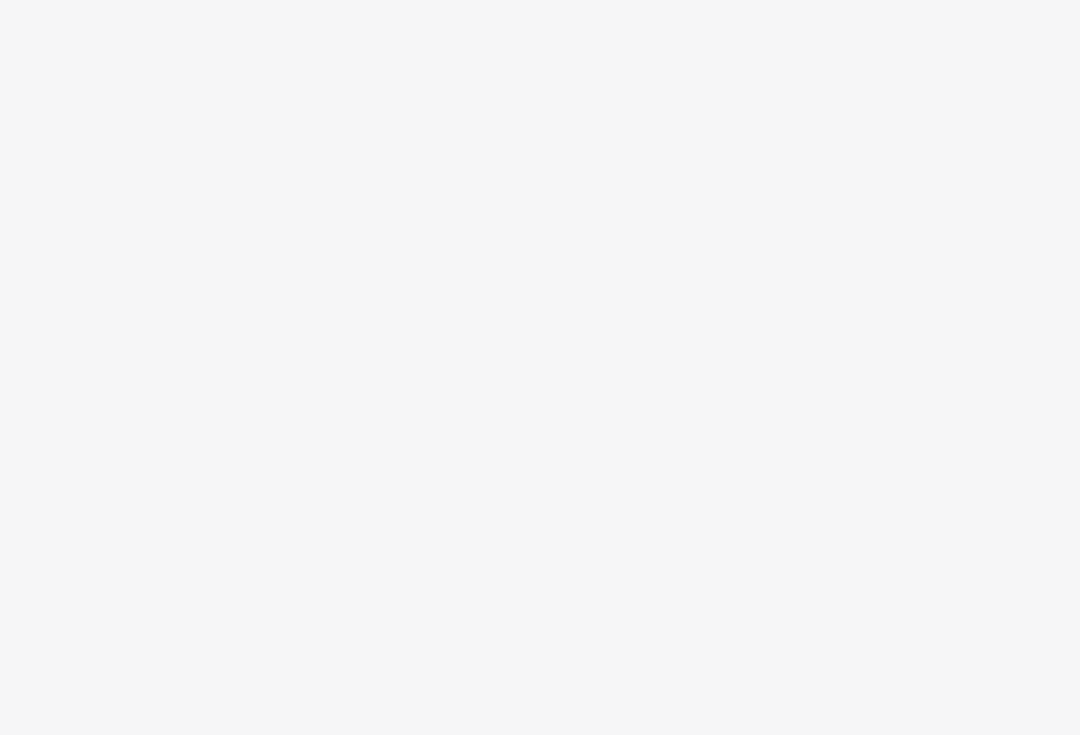 scroll, scrollTop: 0, scrollLeft: 0, axis: both 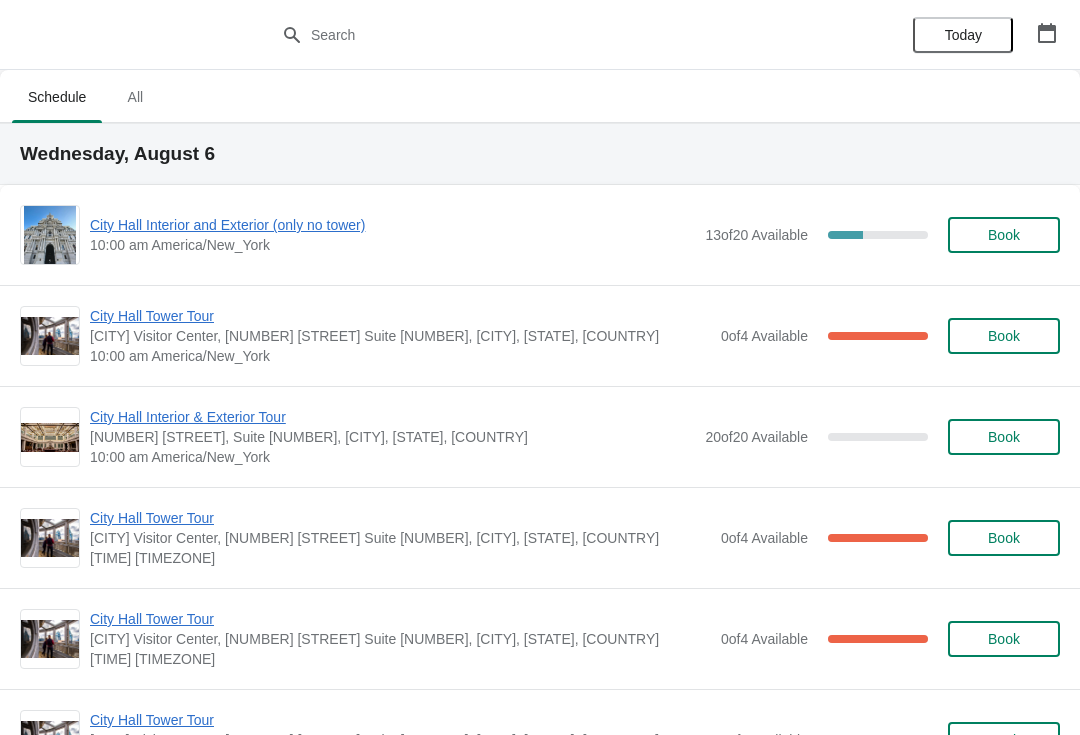 click on "City Hall Interior and Exterior (only no tower)" at bounding box center (392, 225) 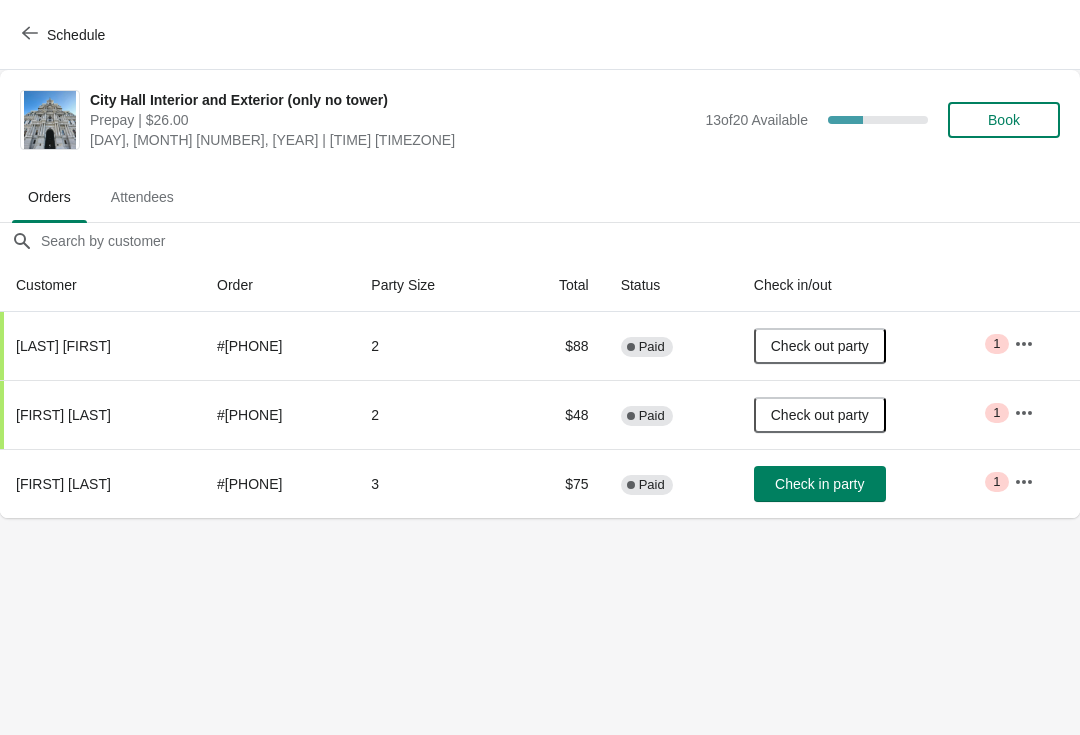 click on "Check in party" at bounding box center (820, 484) 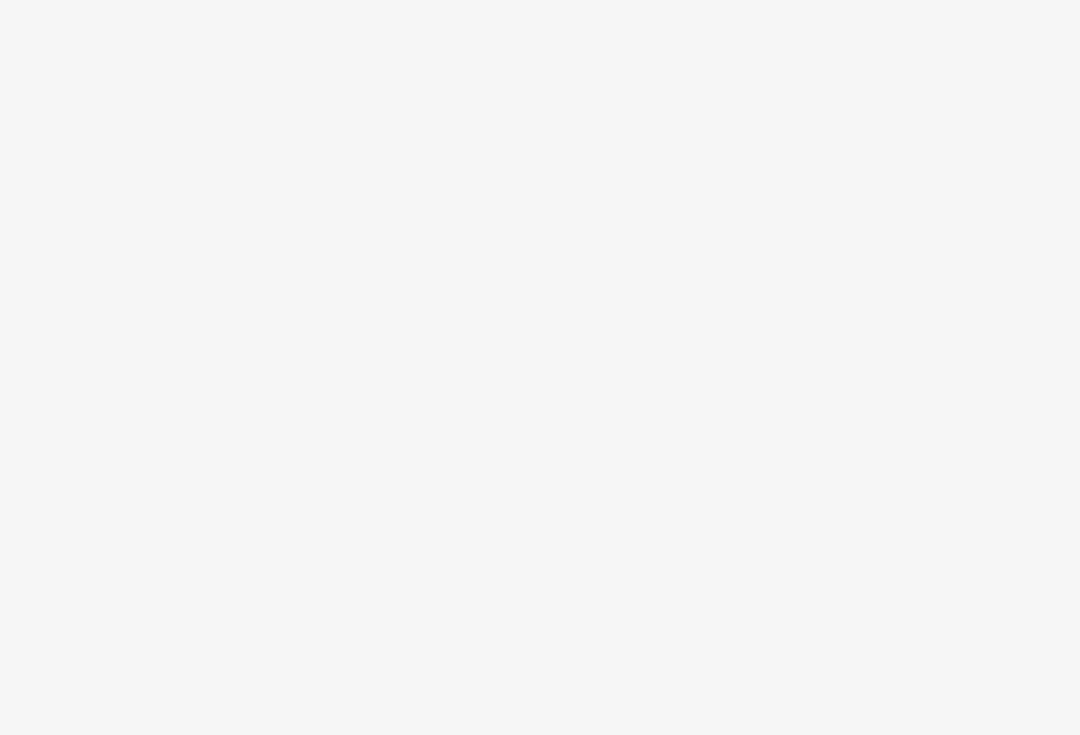 scroll, scrollTop: 0, scrollLeft: 0, axis: both 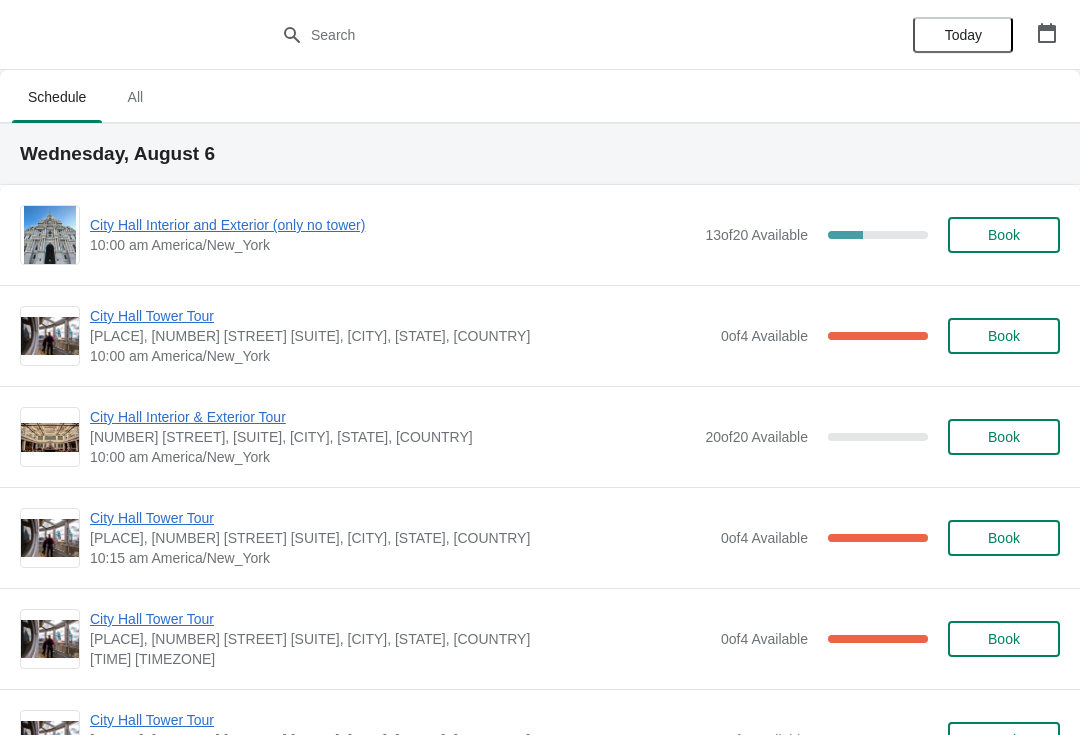click on "[PLACE], [NUMBER] [STREET] [SUITE], [CITY], [STATE], [COUNTRY]" at bounding box center [400, 538] 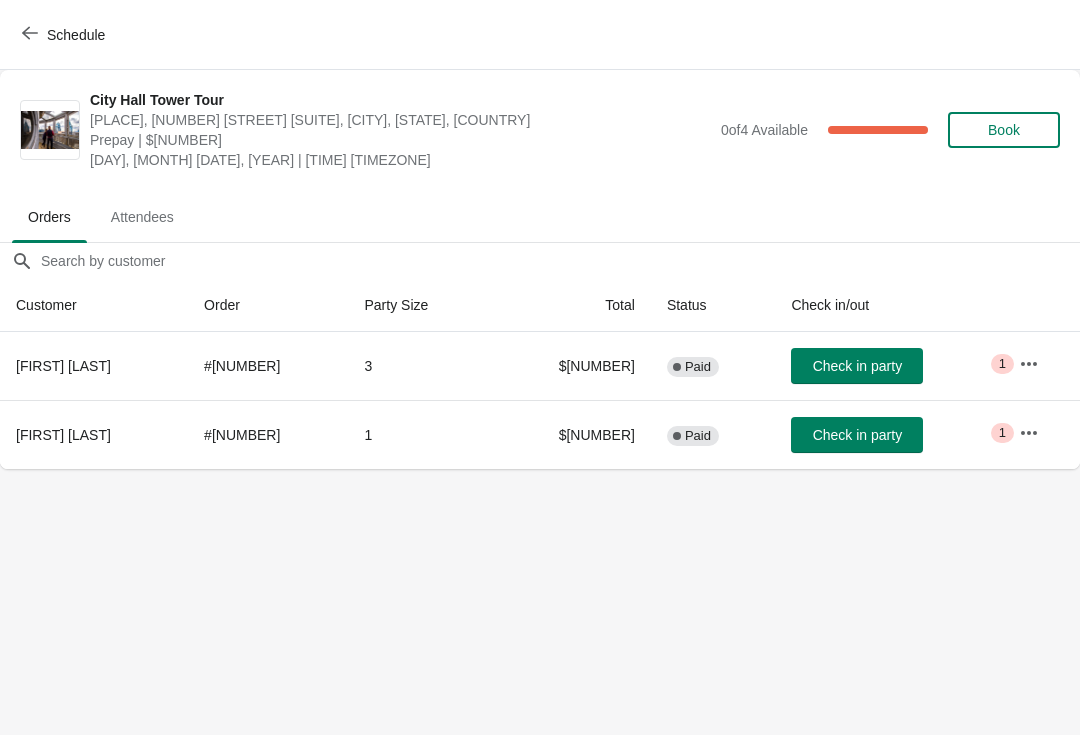 click on "Check in party" at bounding box center (857, 435) 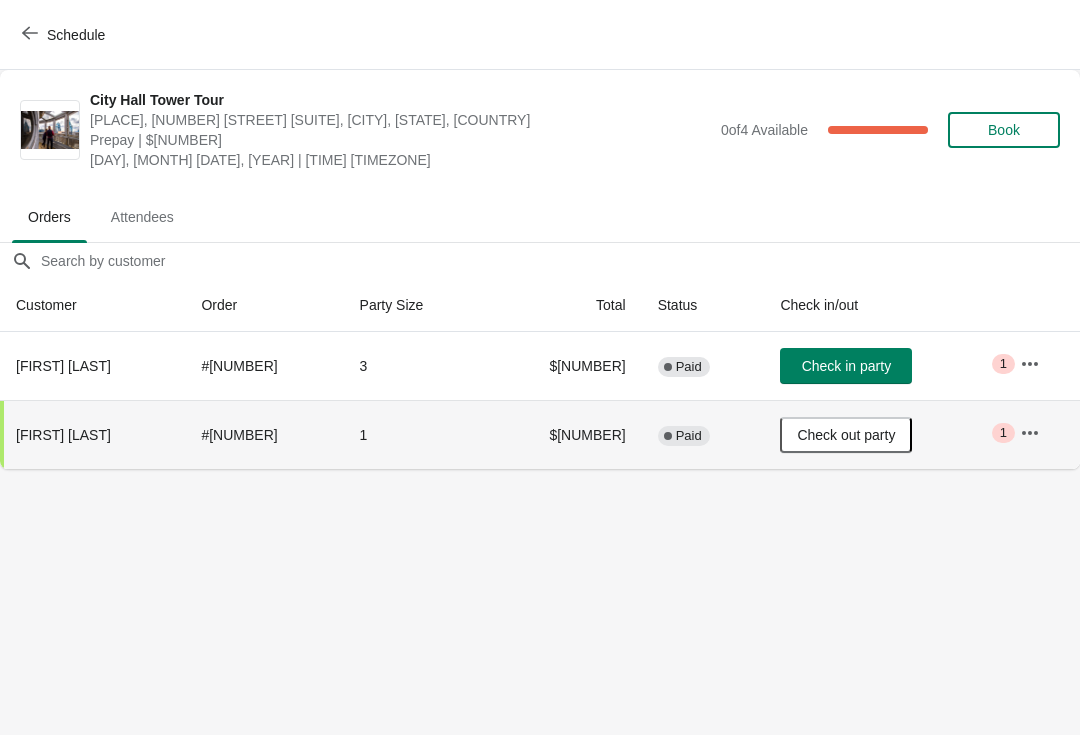 click on "Schedule" at bounding box center (65, 34) 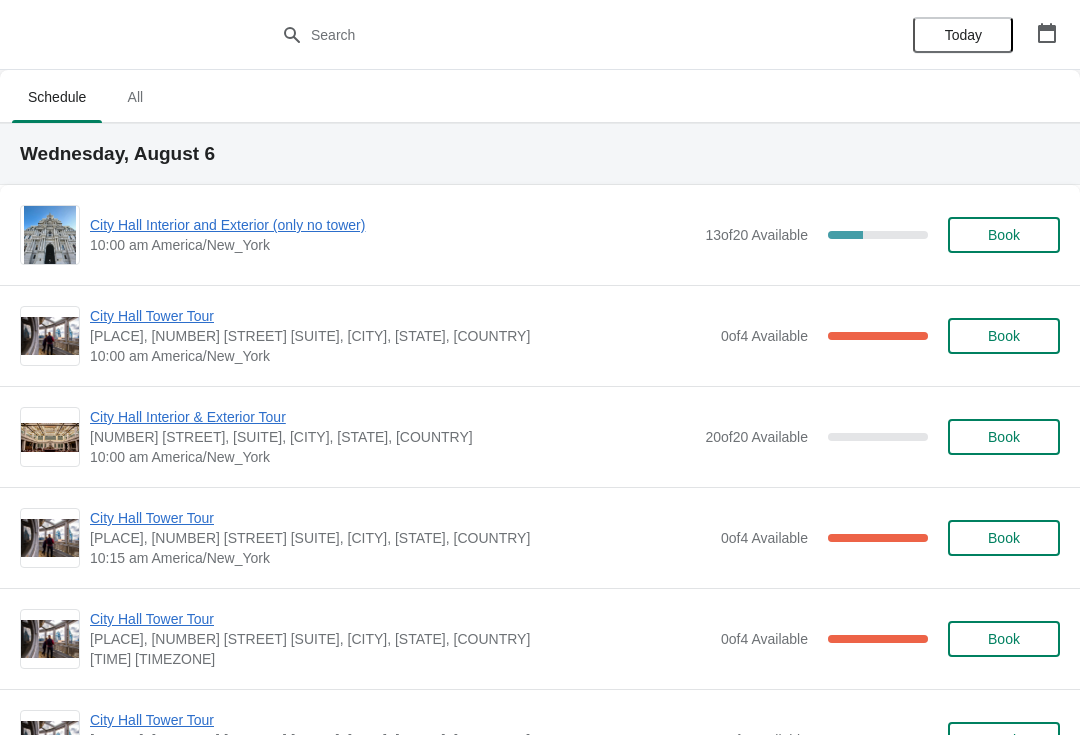 click on "City Hall Tower Tour" at bounding box center [400, 316] 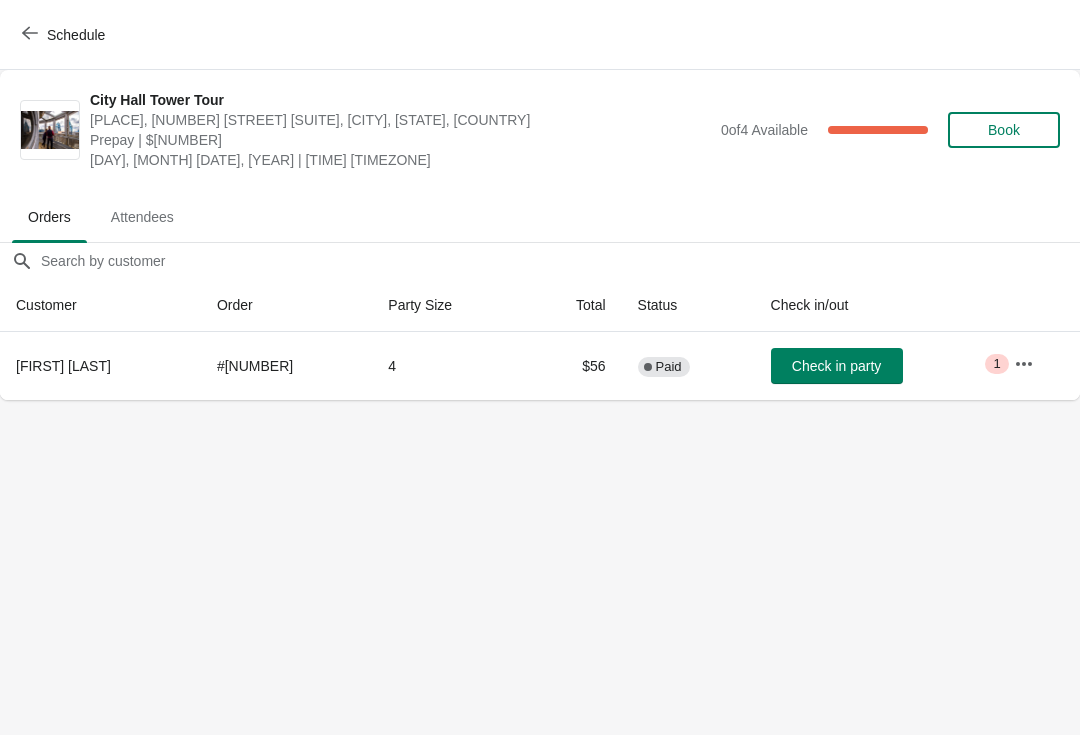 click on "Schedule" at bounding box center [65, 34] 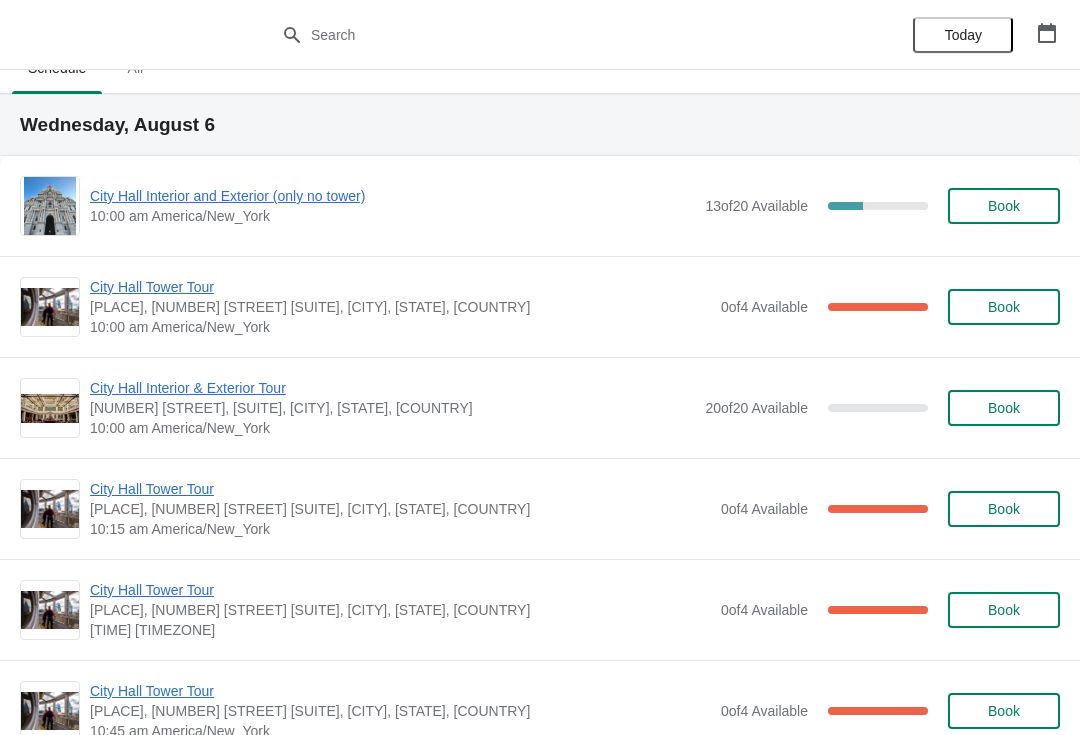 scroll, scrollTop: 32, scrollLeft: 0, axis: vertical 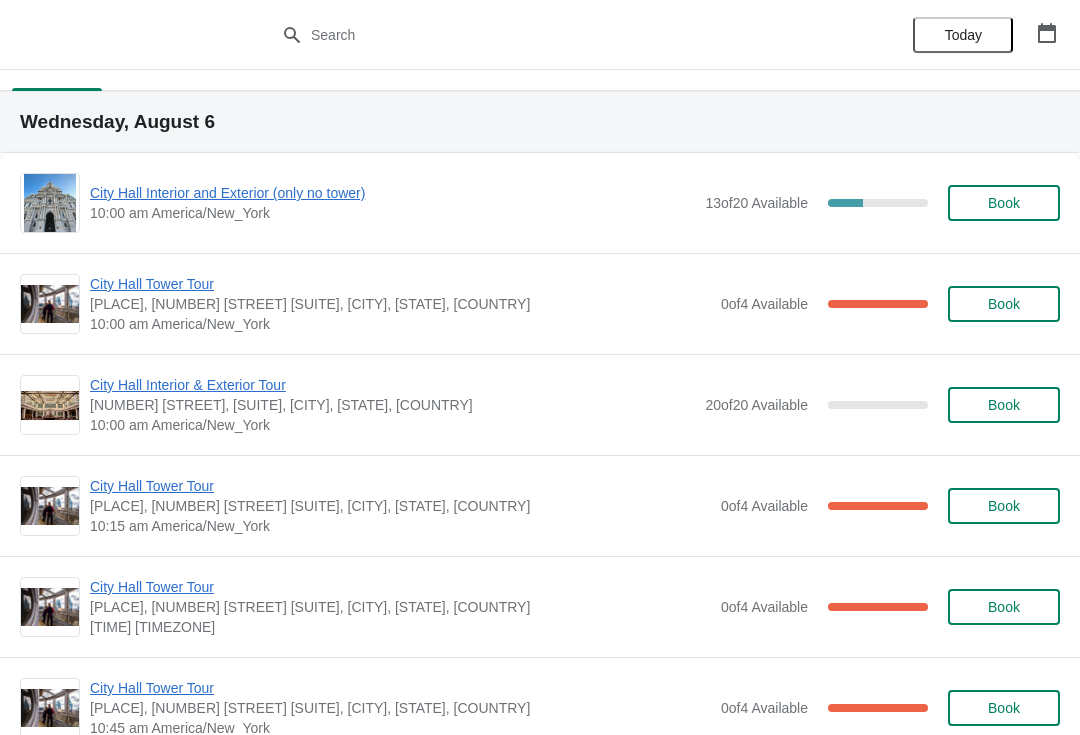 click on "City Hall Tower Tour" at bounding box center [400, 486] 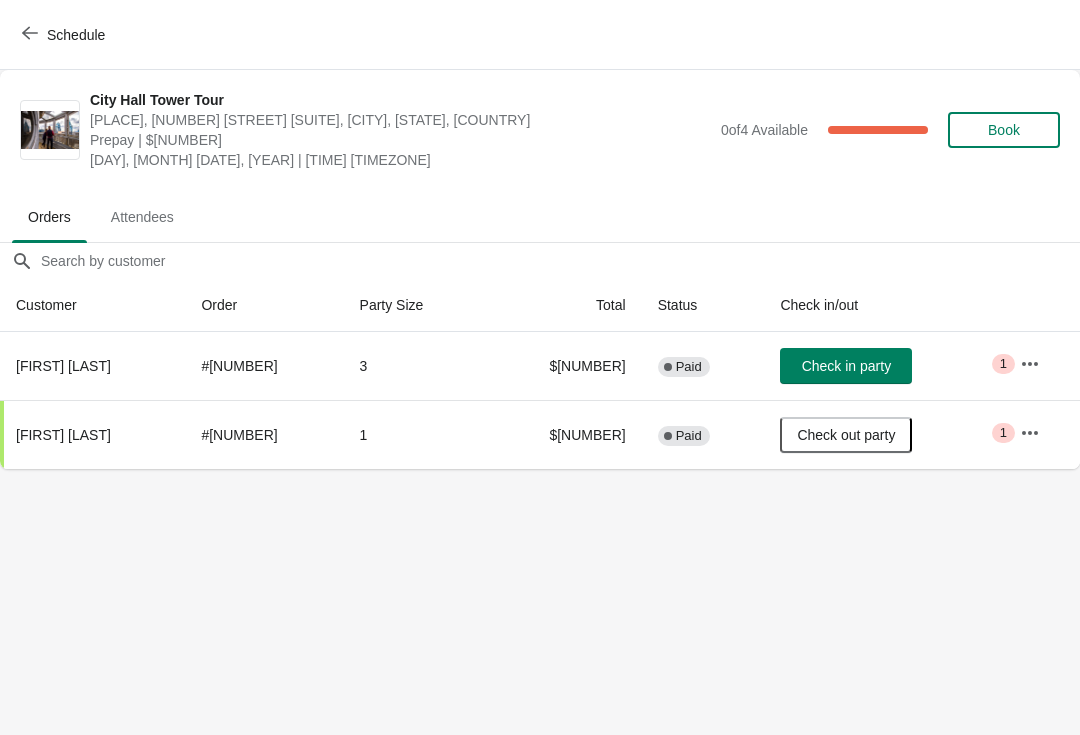 scroll, scrollTop: 0, scrollLeft: 0, axis: both 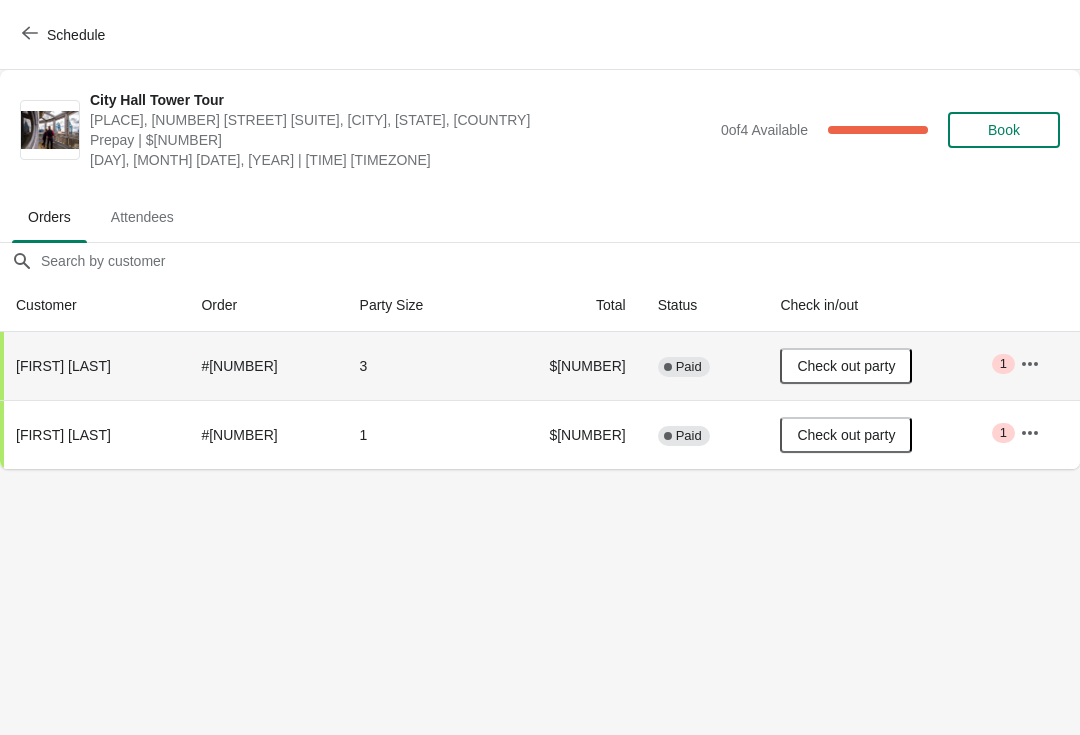 click on "Schedule" at bounding box center [65, 35] 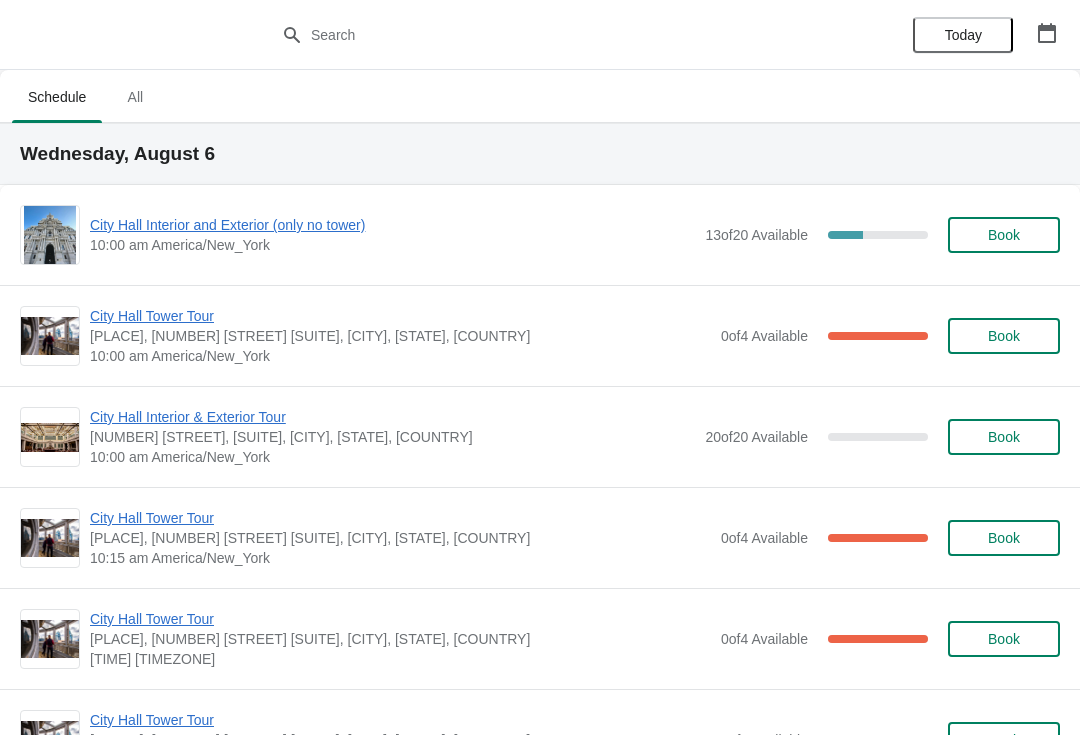 click on "City Hall Tower Tour" at bounding box center [400, 316] 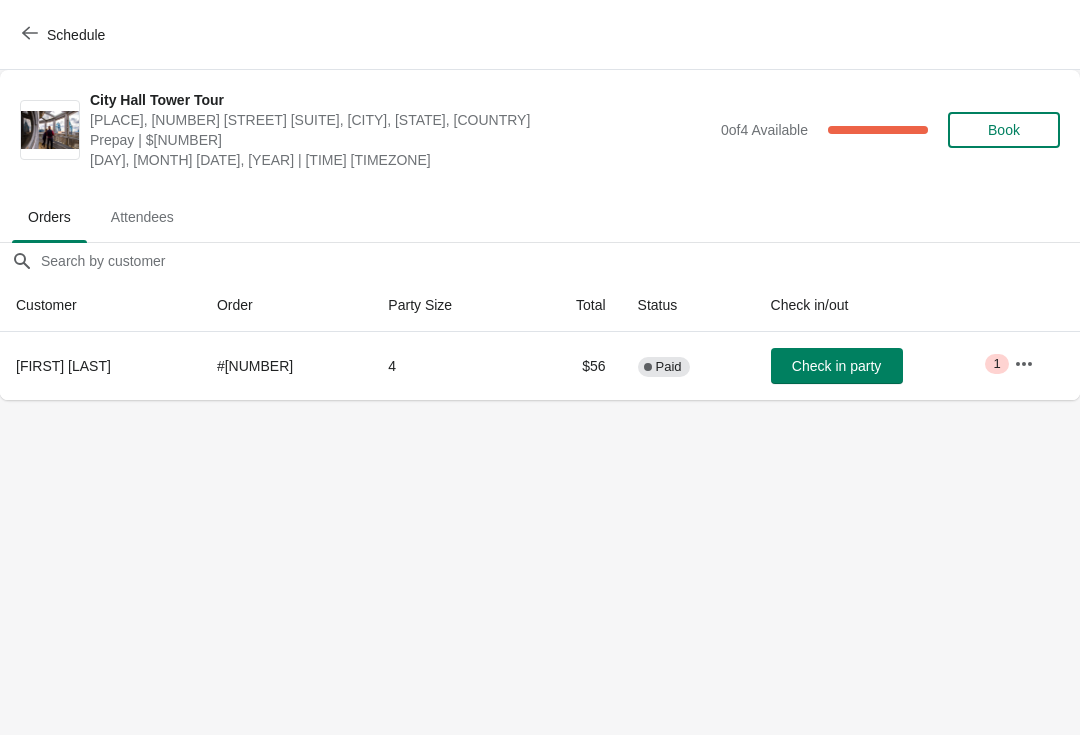 click on "Check in party" at bounding box center (836, 366) 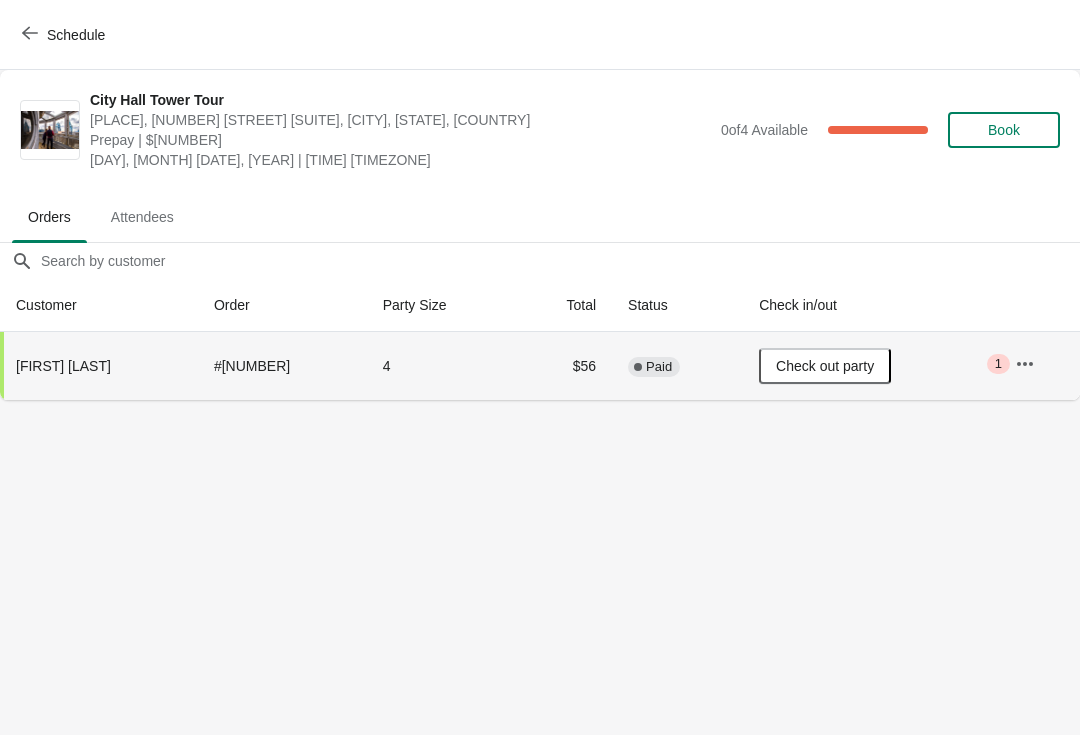 click on "Schedule" at bounding box center (65, 35) 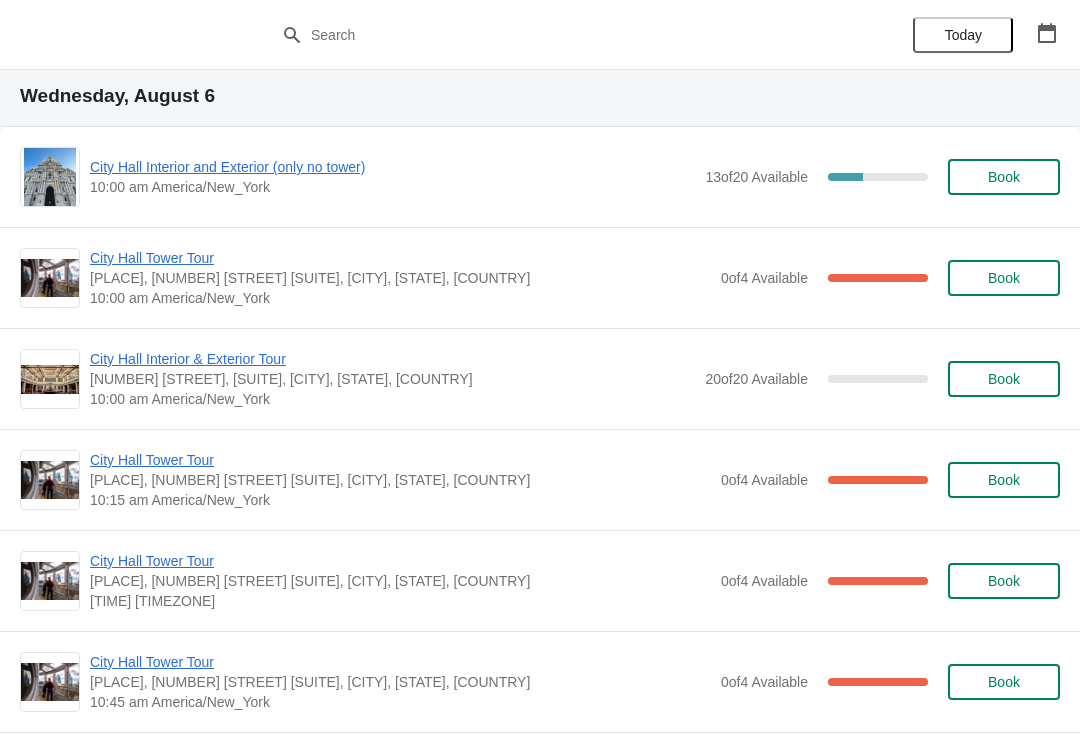 scroll, scrollTop: 54, scrollLeft: 0, axis: vertical 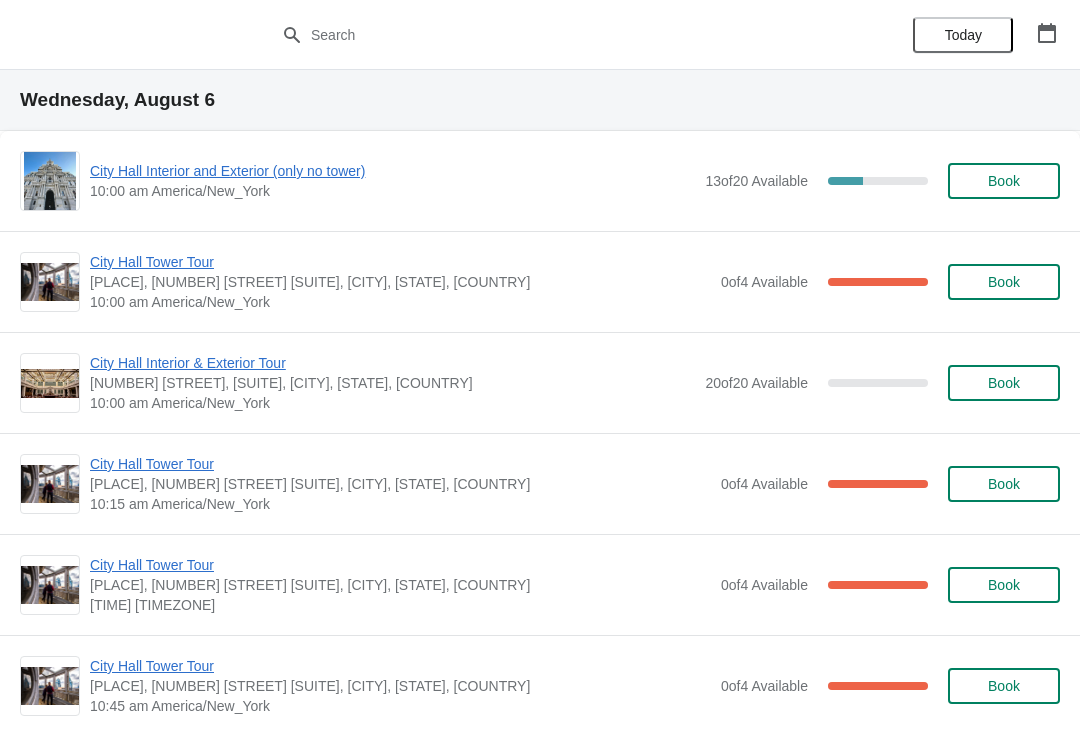 click on "City Hall Tower Tour City Hall Visitor Center, 1400 John F Kennedy Boulevard Suite 121, Philadelphia, PA, USA 10:30 am America/New_York 0 of 4 Available 100 % Book" at bounding box center (540, 584) 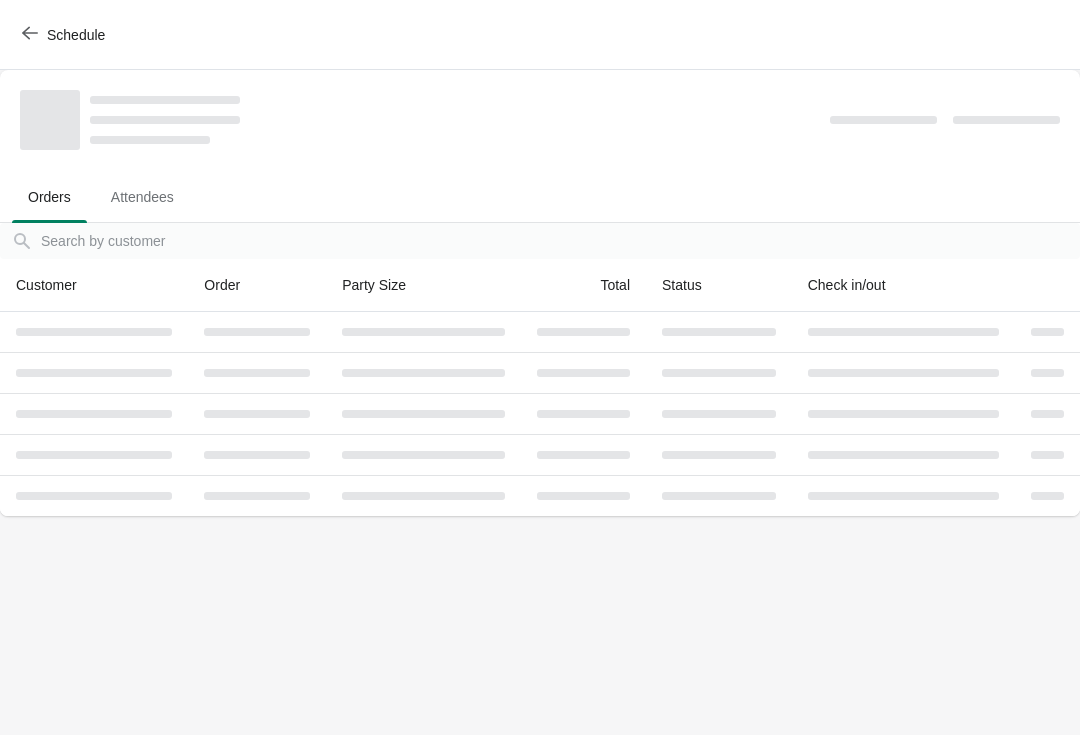 scroll, scrollTop: 0, scrollLeft: 0, axis: both 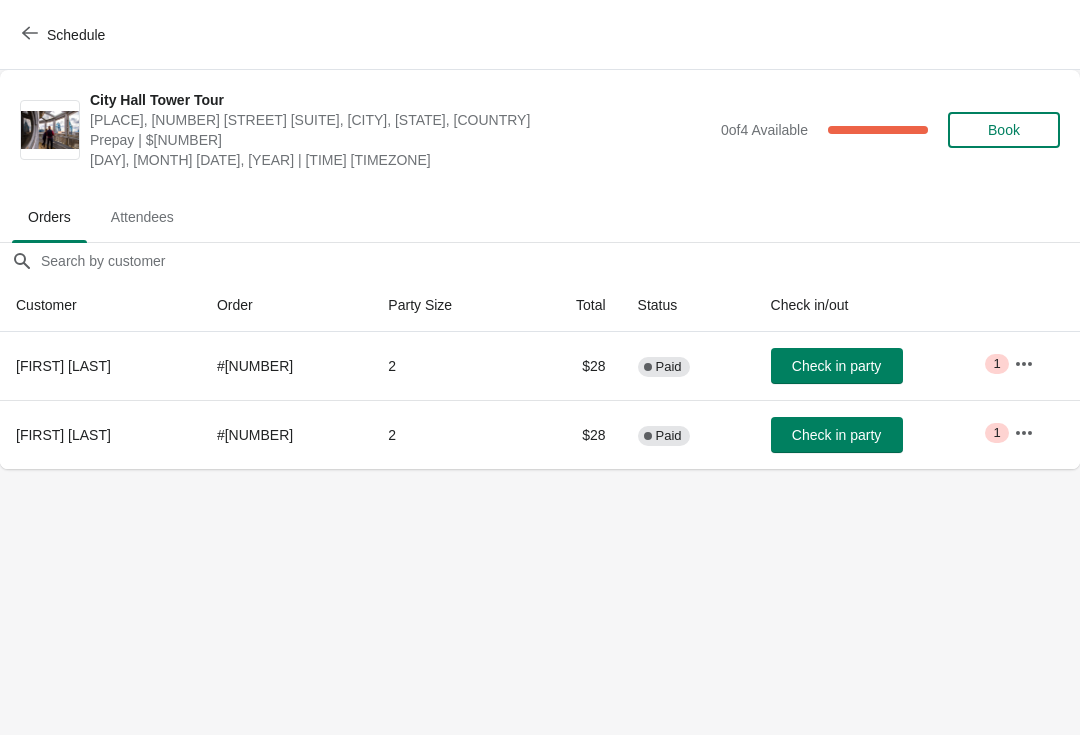 click on "Check in party" at bounding box center [837, 366] 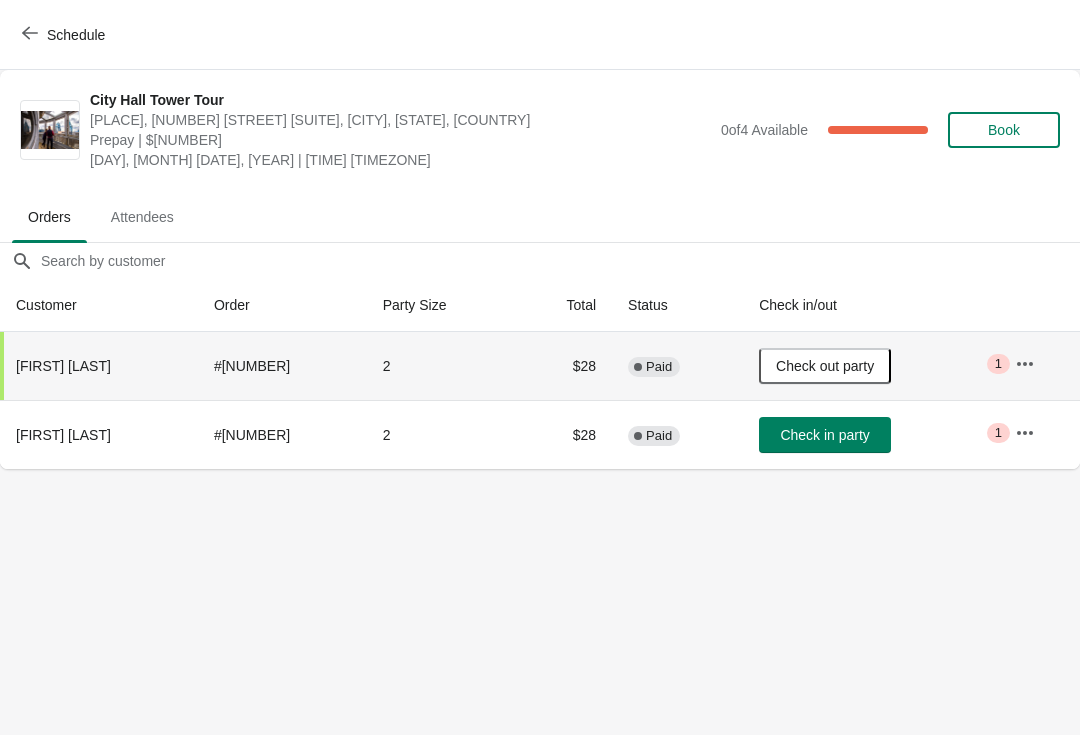 click 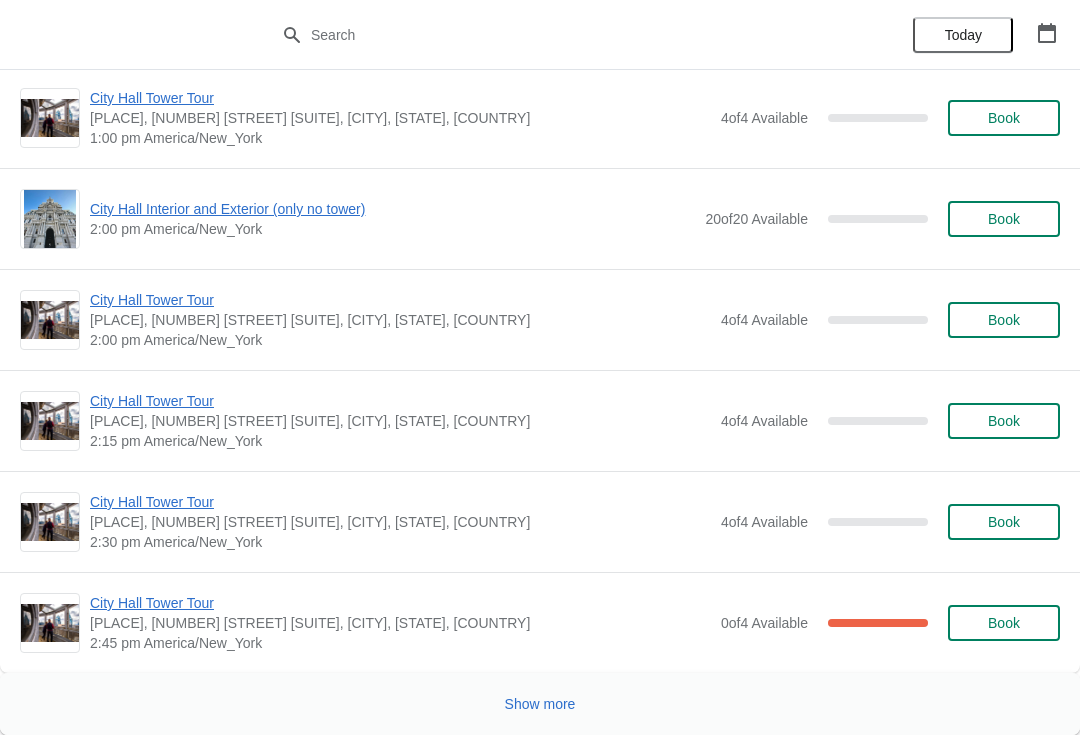scroll, scrollTop: 11978, scrollLeft: 0, axis: vertical 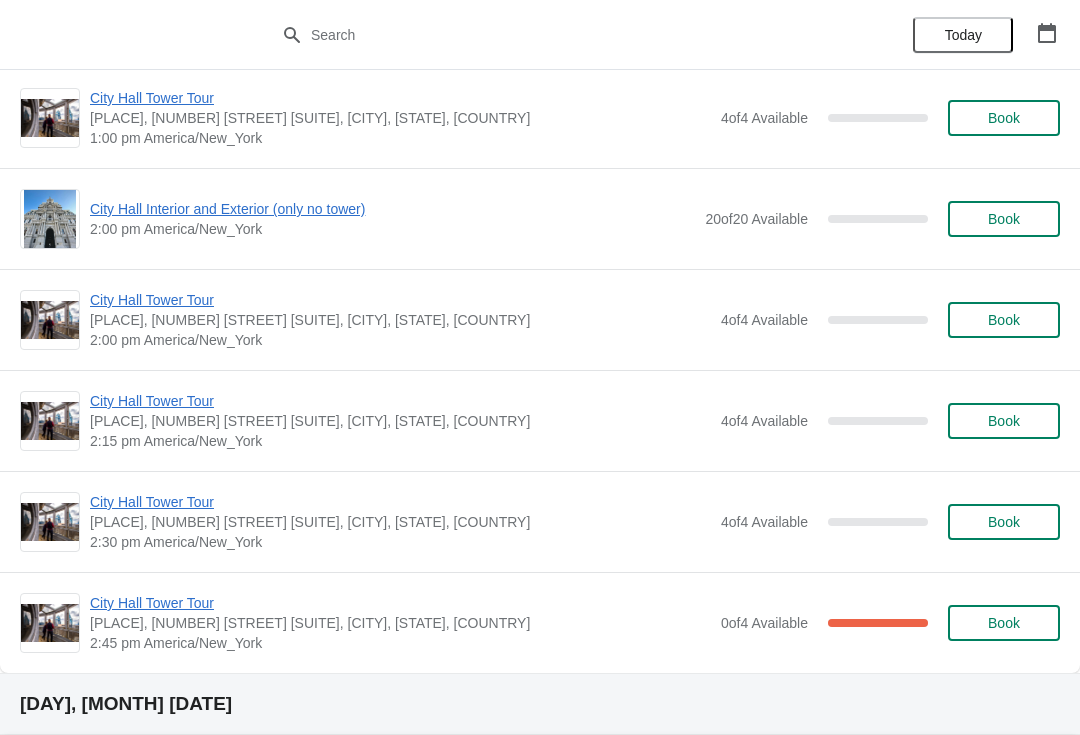 click 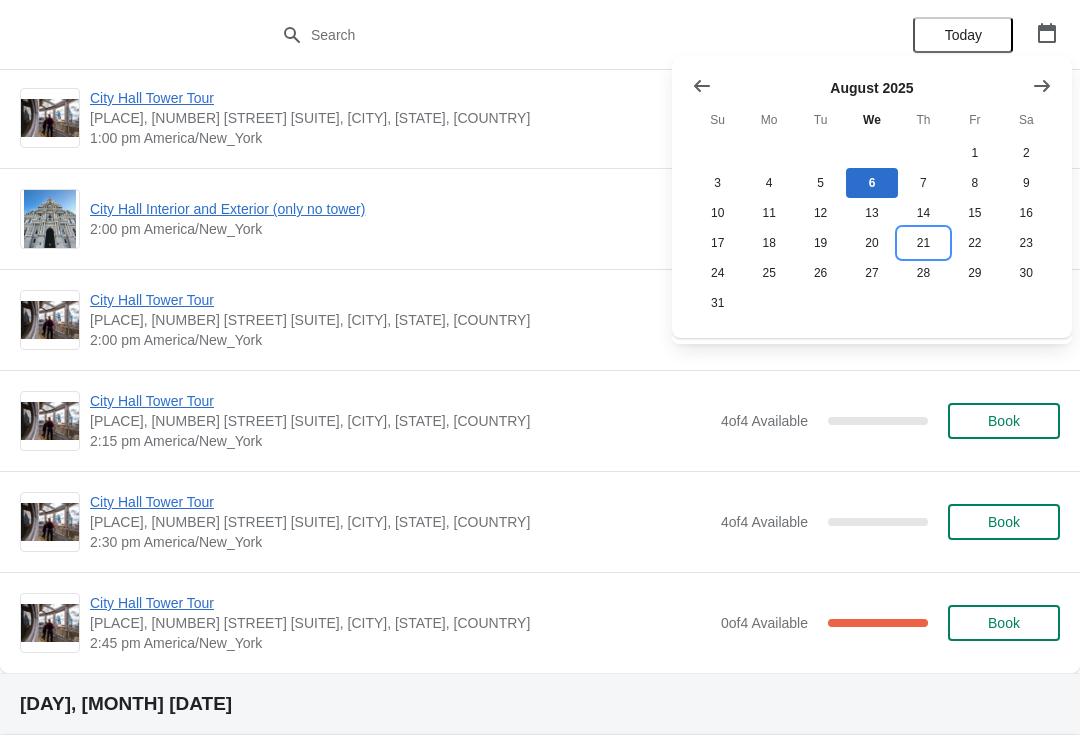 click on "21" at bounding box center [923, 243] 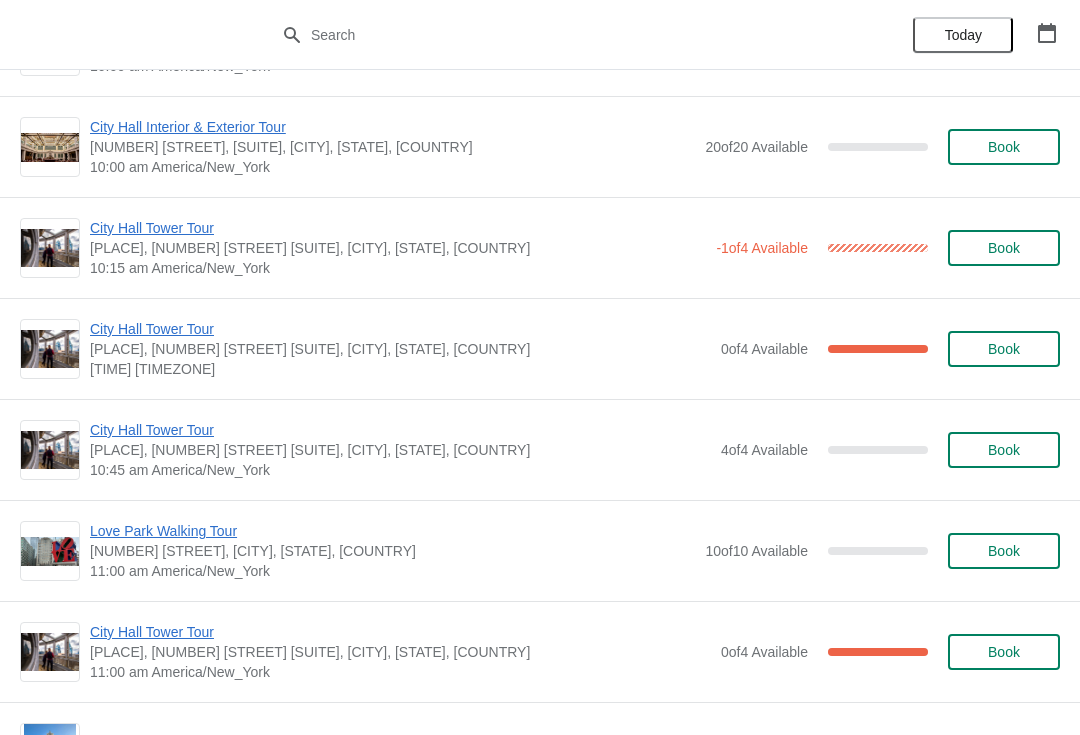 scroll, scrollTop: 290, scrollLeft: 0, axis: vertical 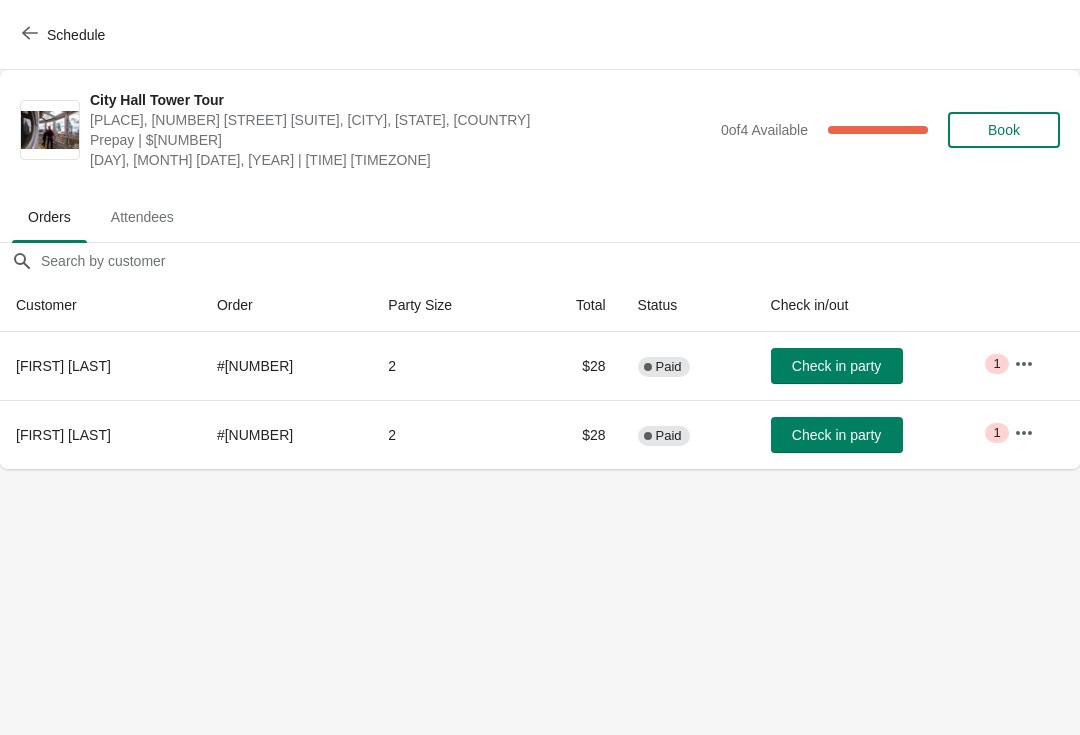 click 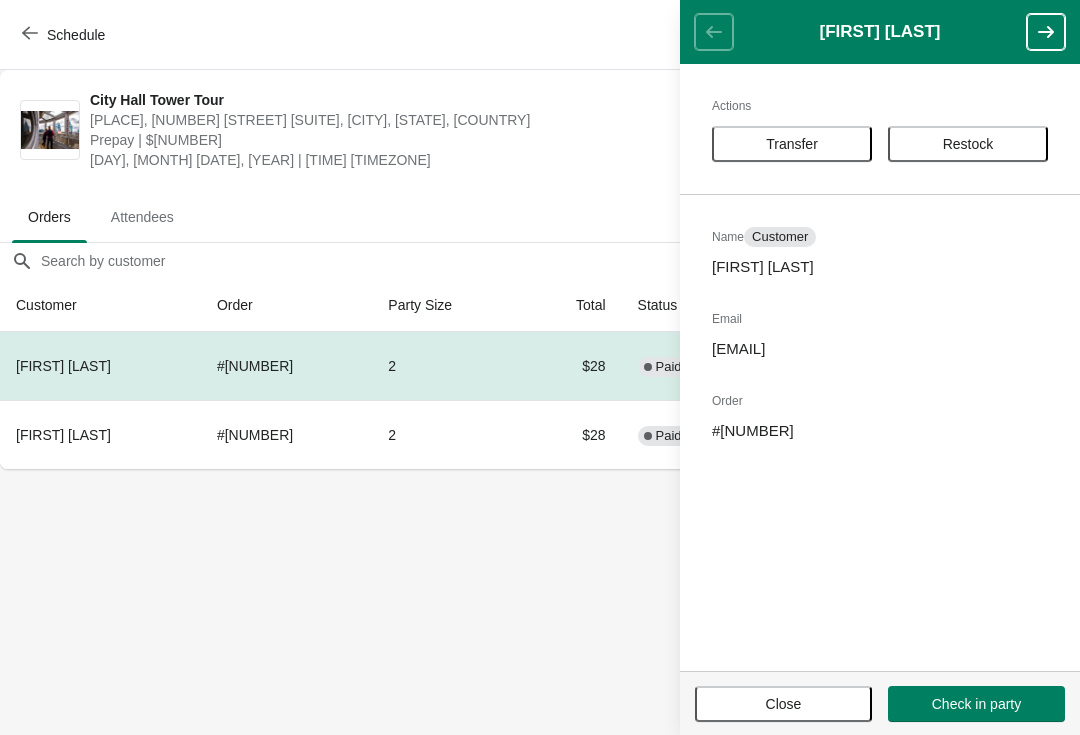 click on "Transfer" at bounding box center (792, 144) 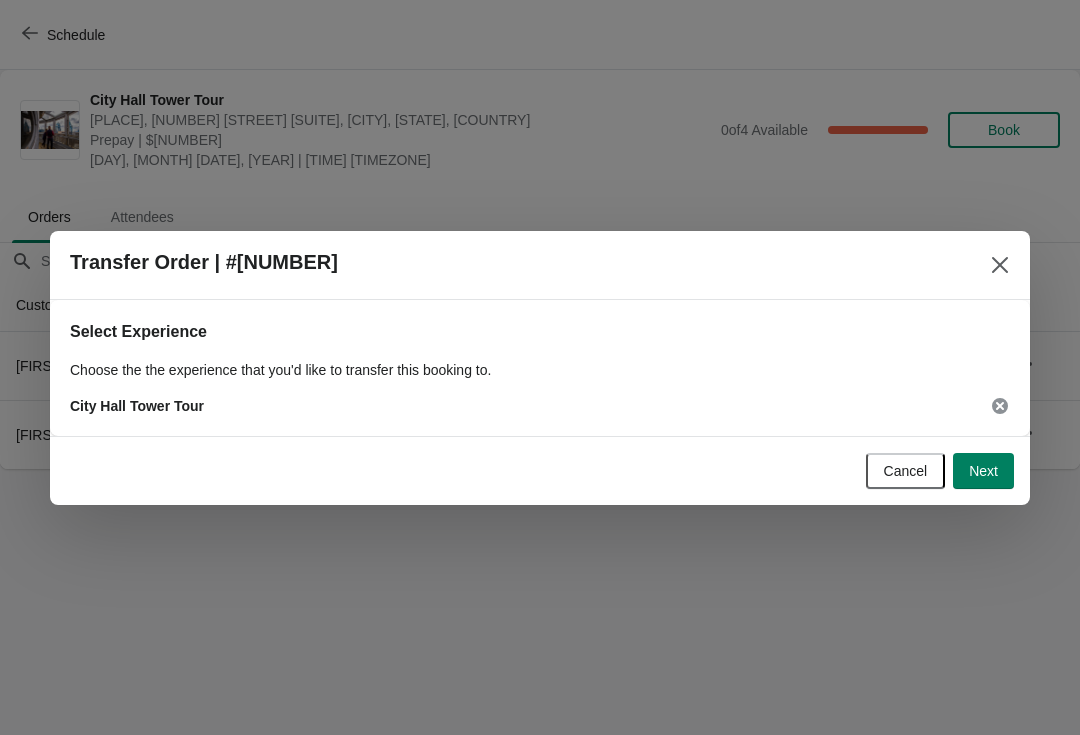 click on "Next" at bounding box center [983, 471] 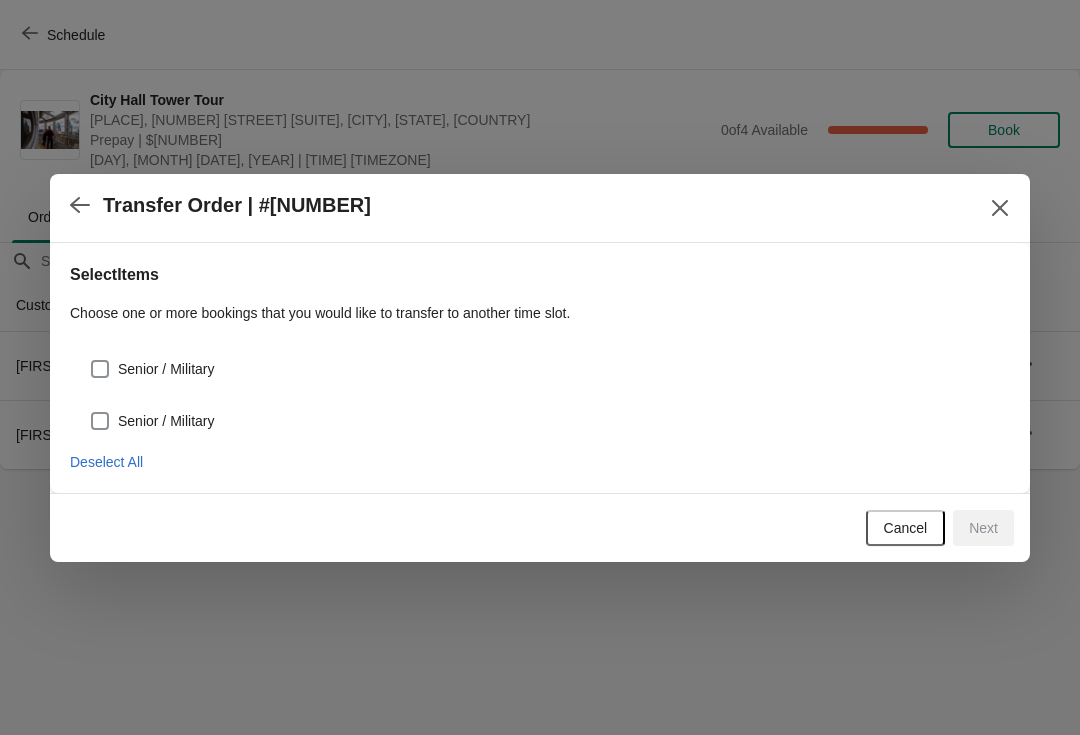 click on "Senior / Military" at bounding box center (540, 413) 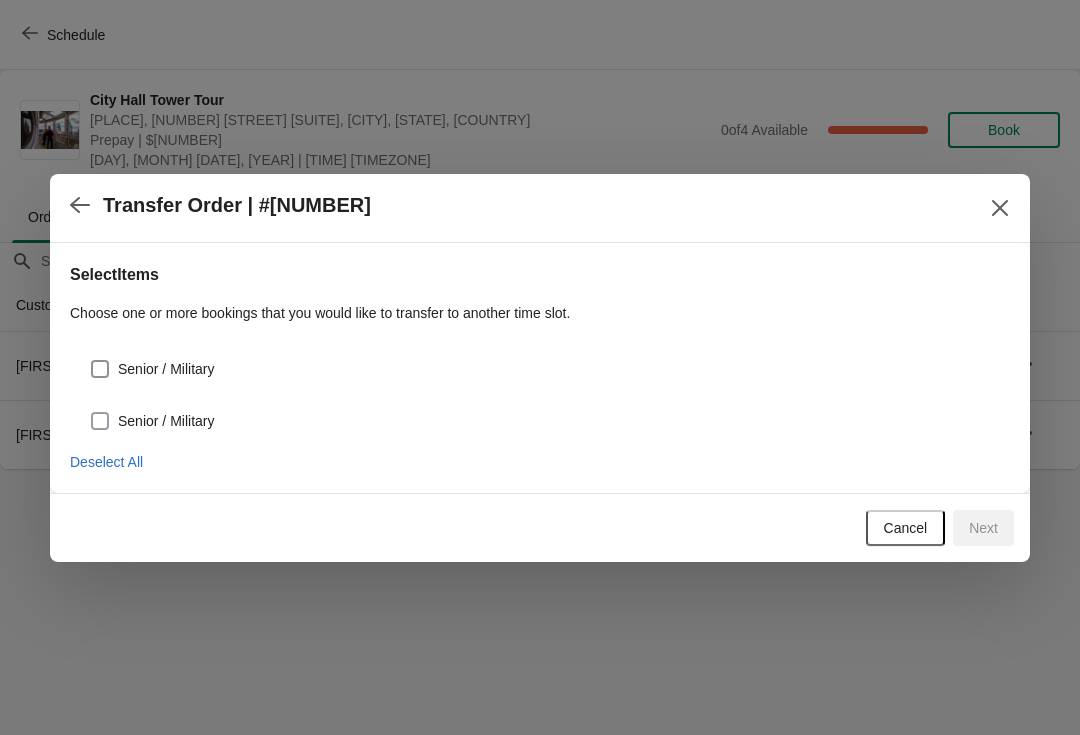 click on "Senior / Military" at bounding box center [166, 421] 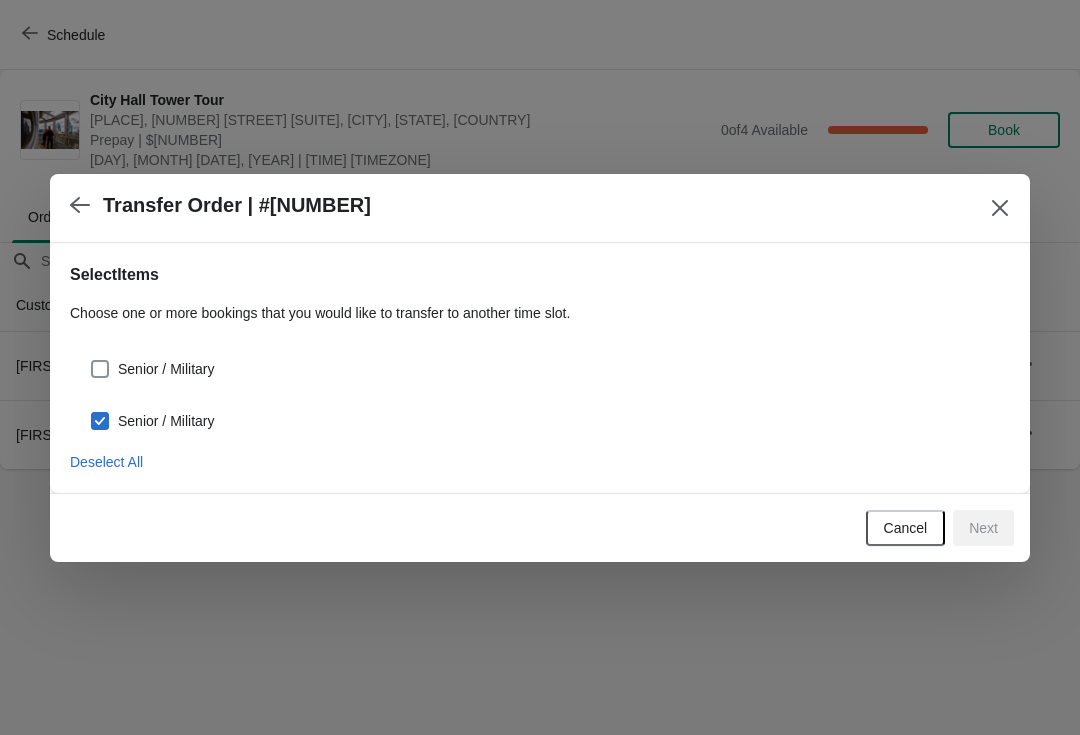 checkbox on "true" 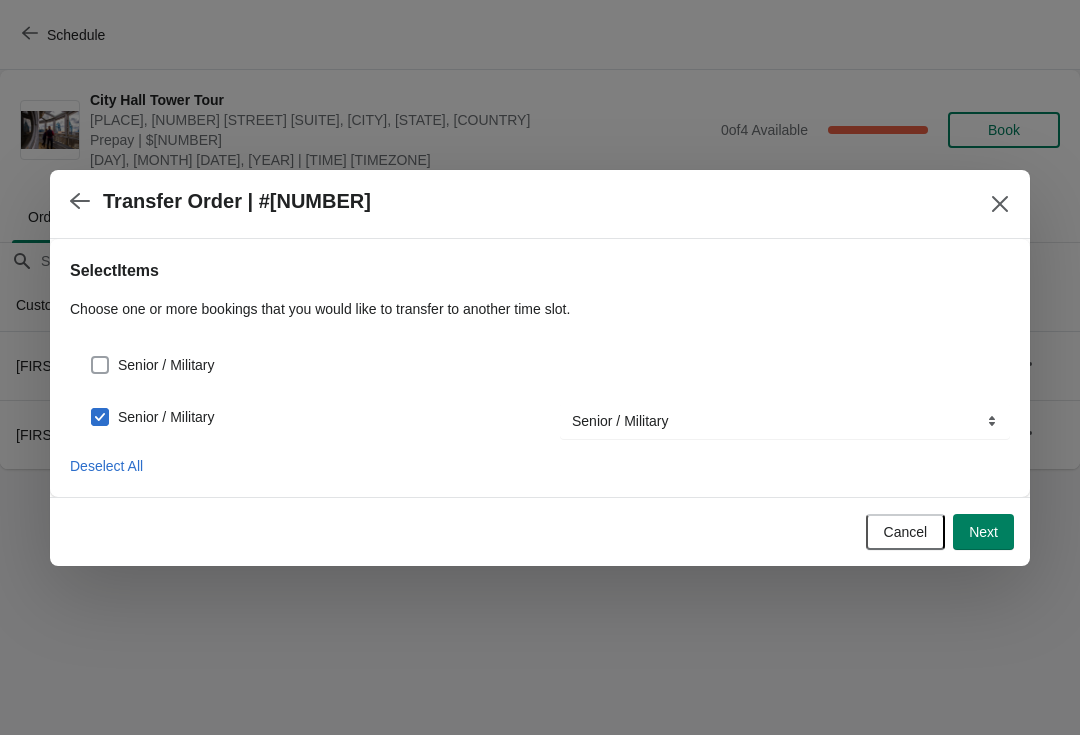 click on "Senior / Military" at bounding box center [152, 365] 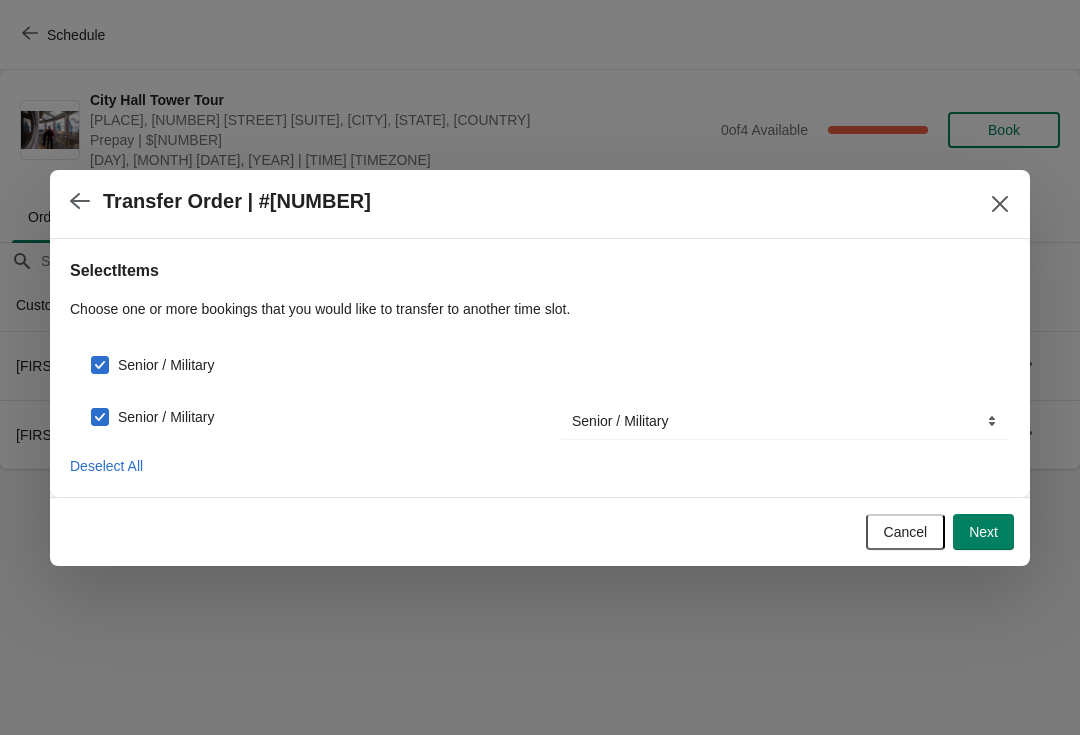 checkbox on "true" 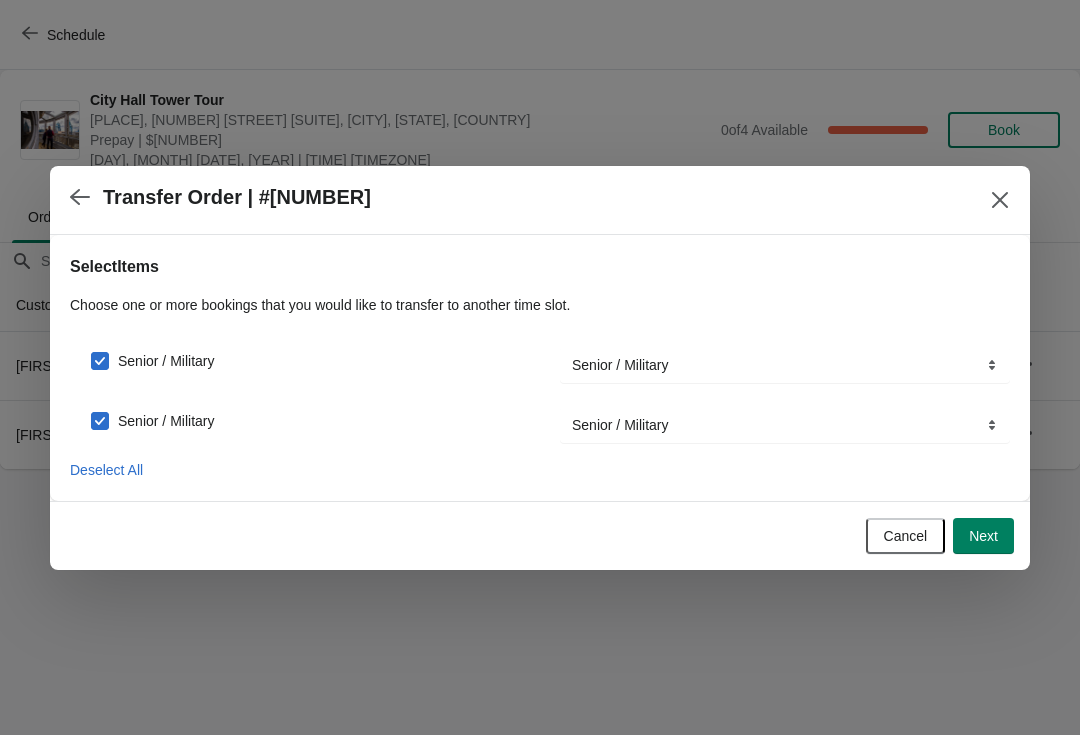 click on "Next" at bounding box center (983, 536) 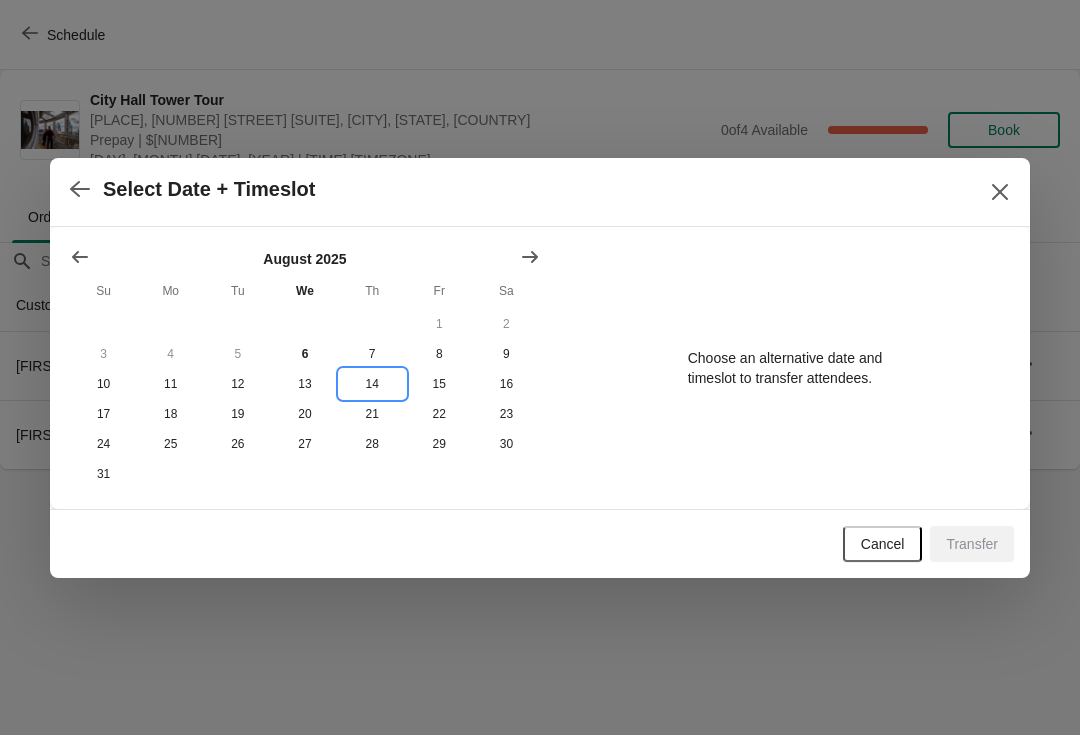 click on "14" at bounding box center [372, 384] 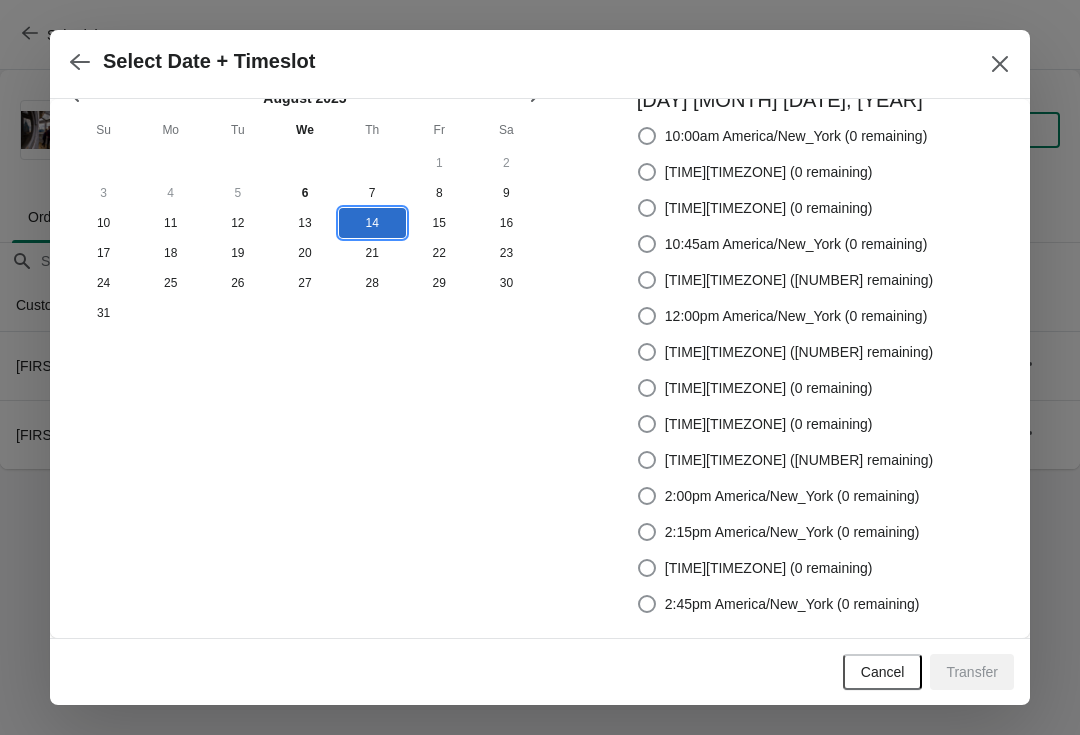 scroll, scrollTop: 33, scrollLeft: 0, axis: vertical 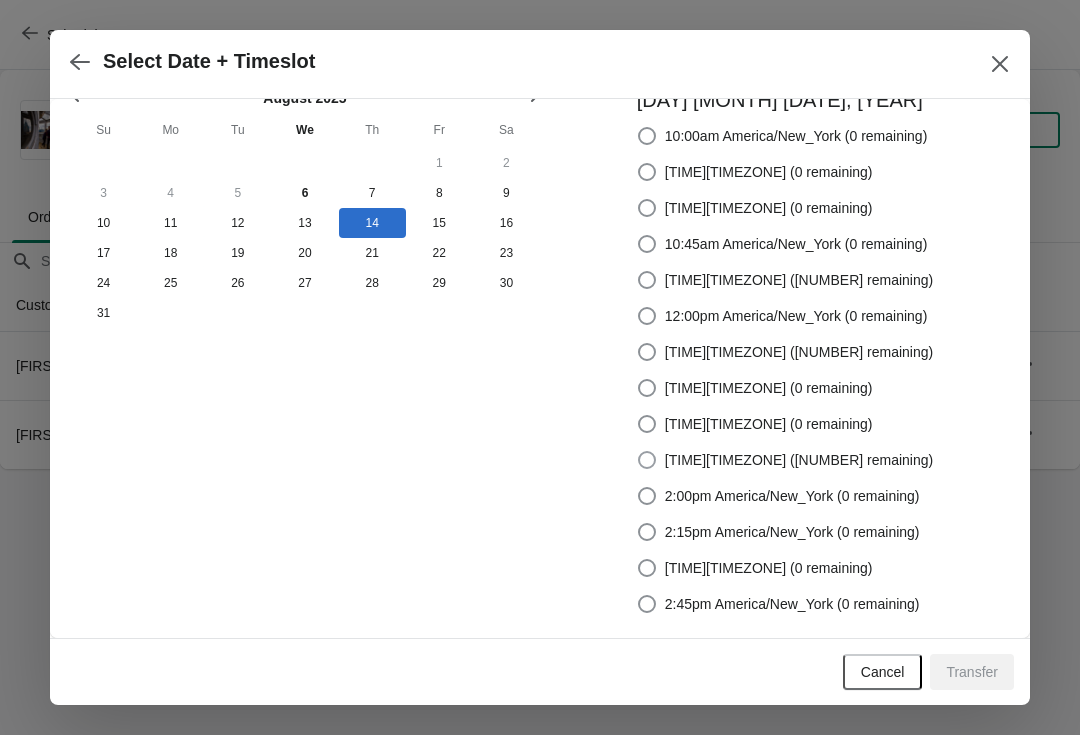 click at bounding box center (647, 460) 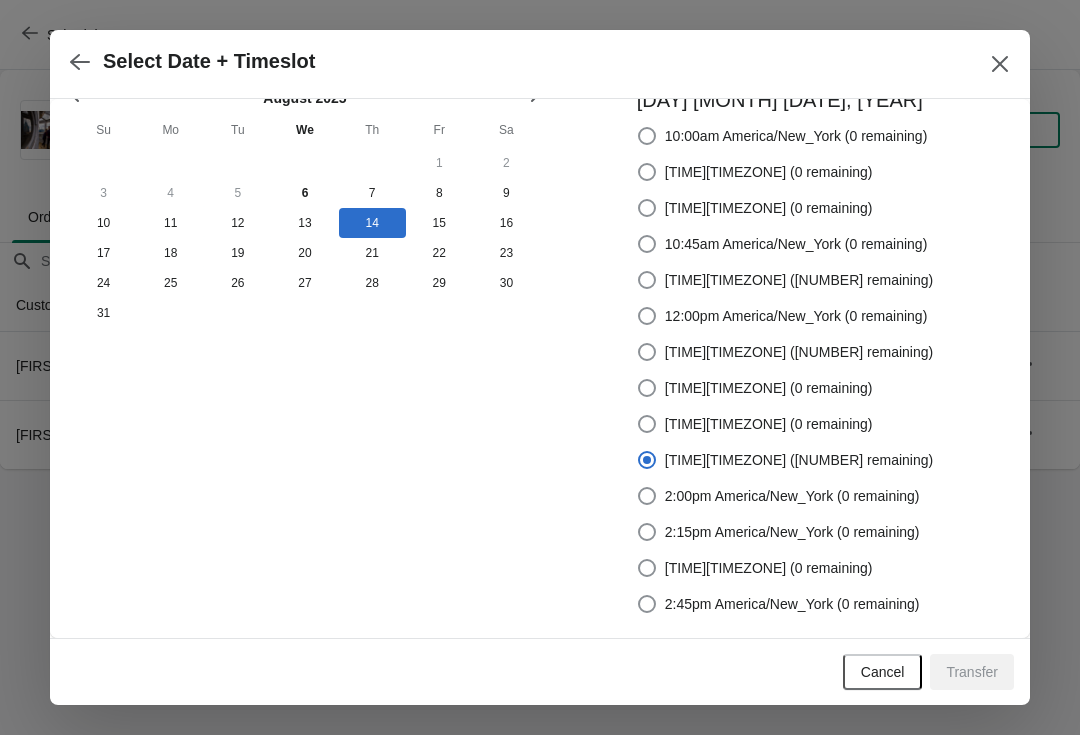 radio on "true" 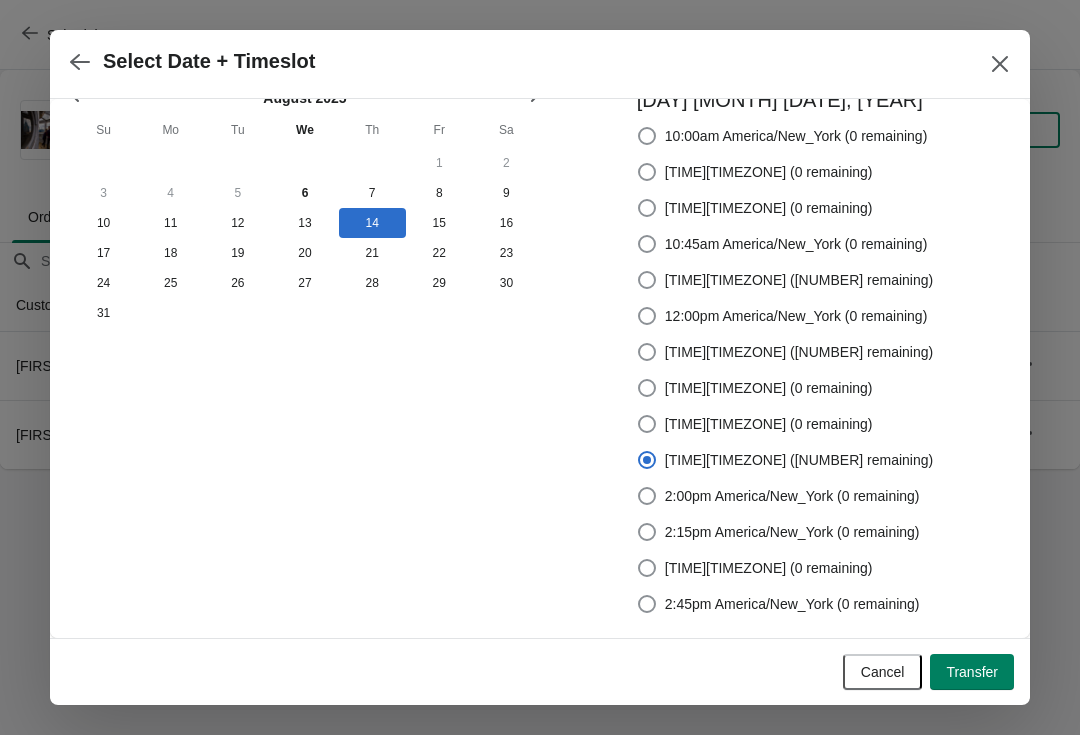 click on "Transfer" at bounding box center [972, 672] 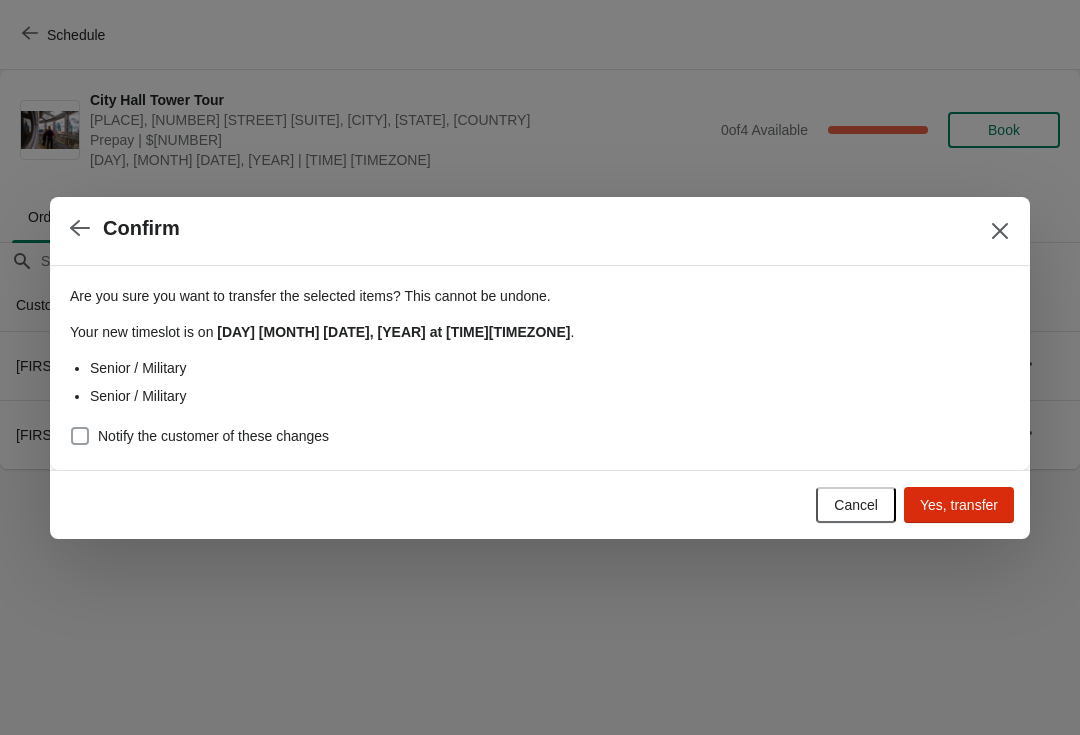 click at bounding box center (80, 436) 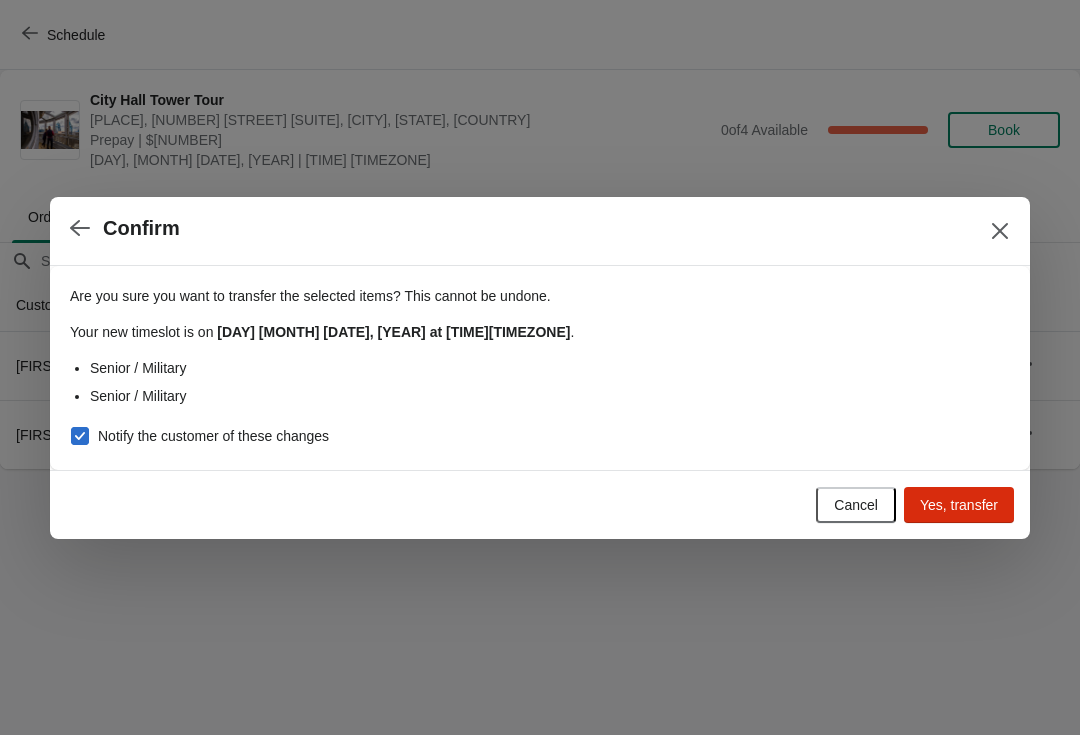 checkbox on "true" 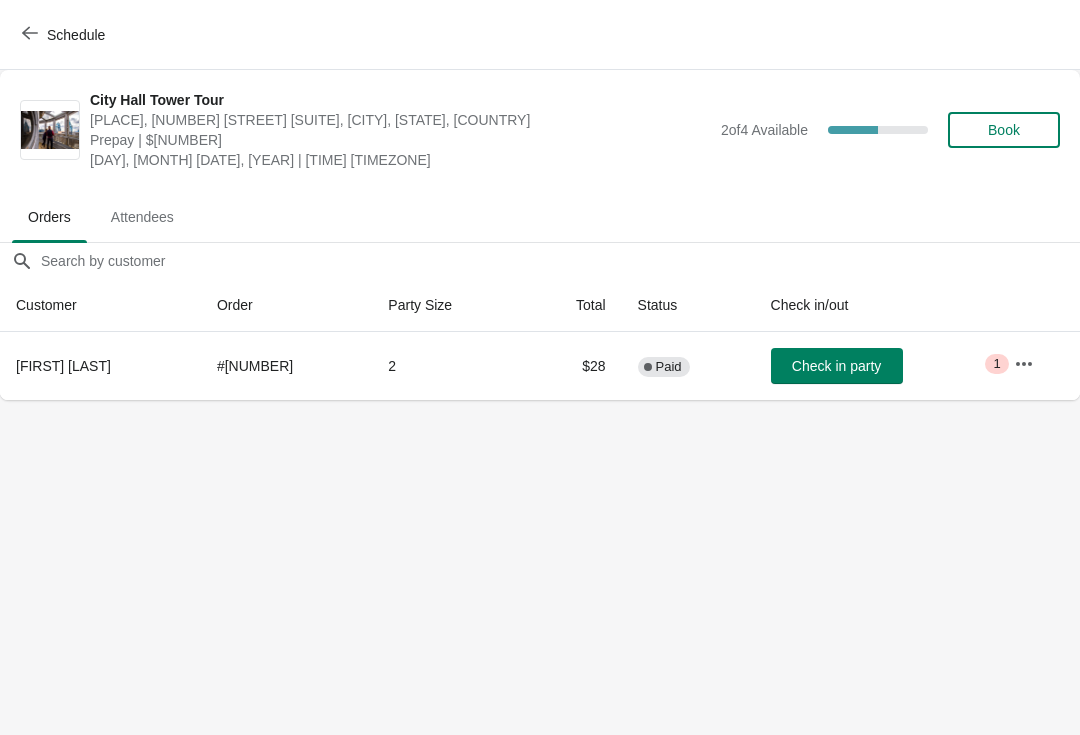 click 